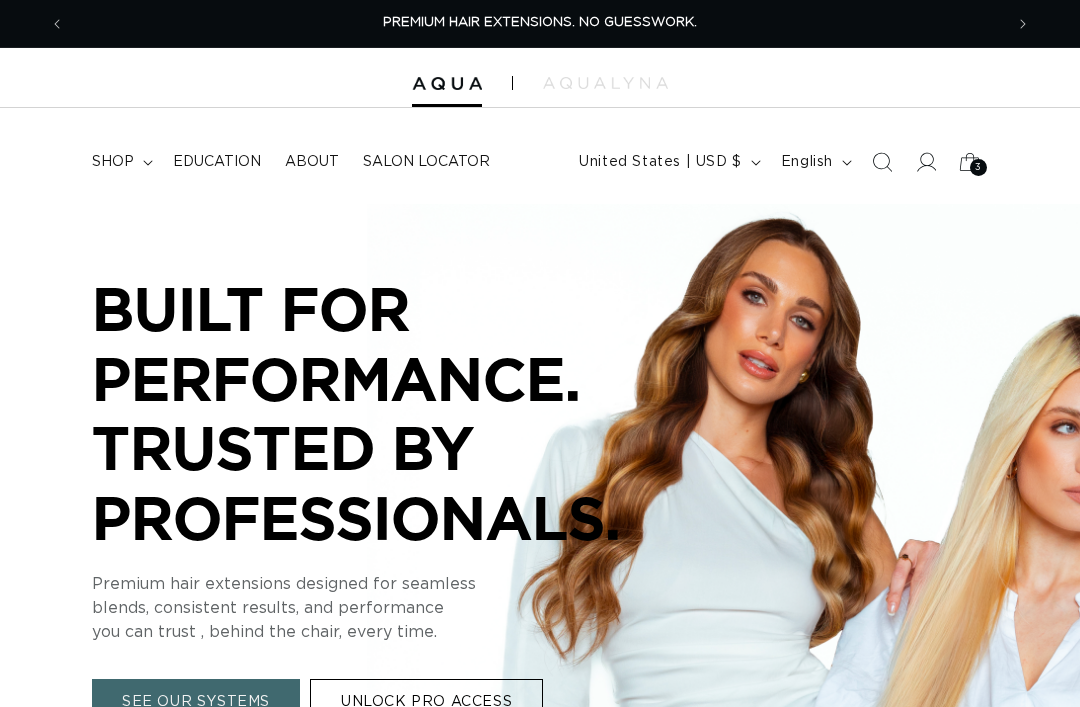 scroll, scrollTop: 0, scrollLeft: 0, axis: both 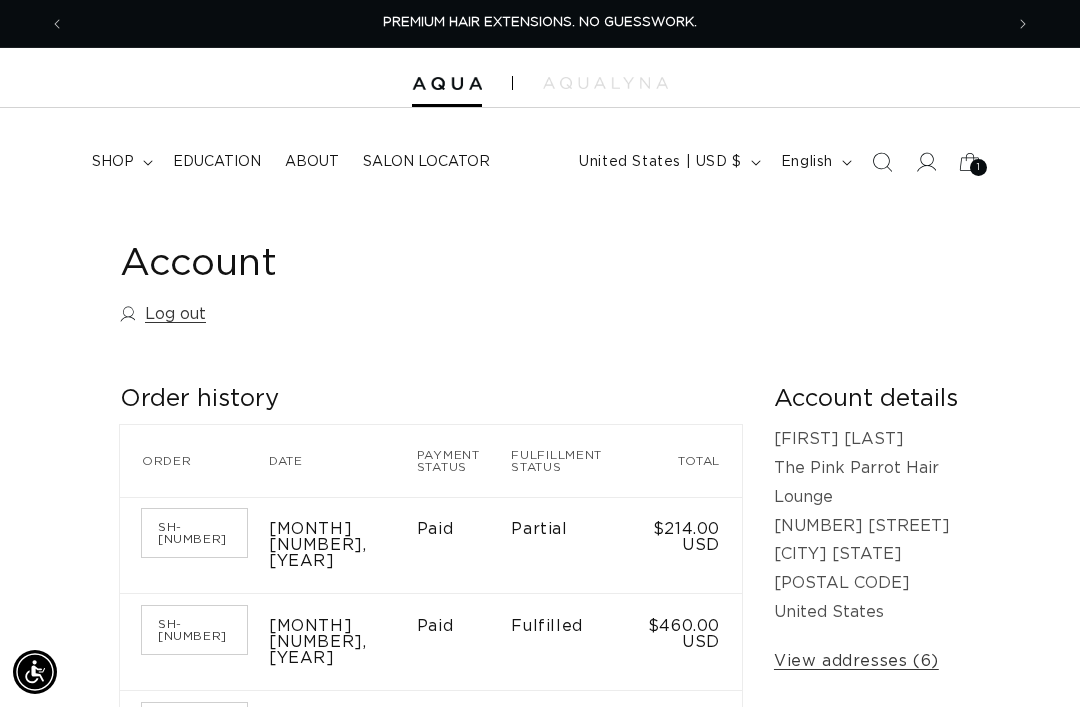 click on "shop" at bounding box center [113, 162] 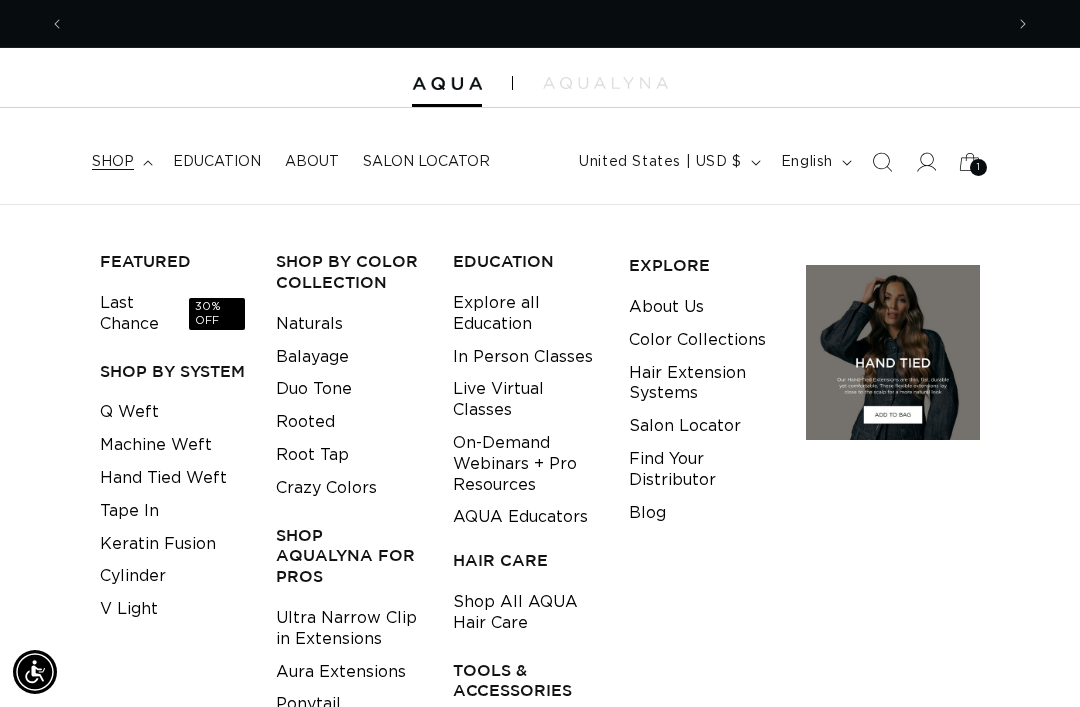 scroll, scrollTop: 0, scrollLeft: 1876, axis: horizontal 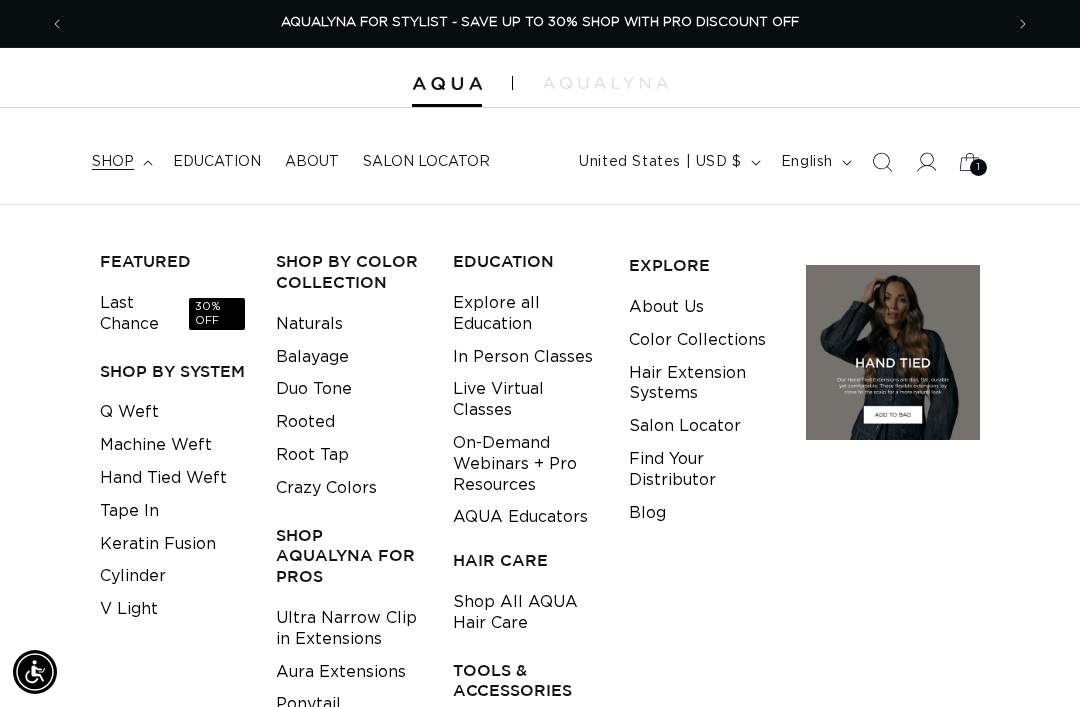 click on "Keratin Fusion" at bounding box center [158, 544] 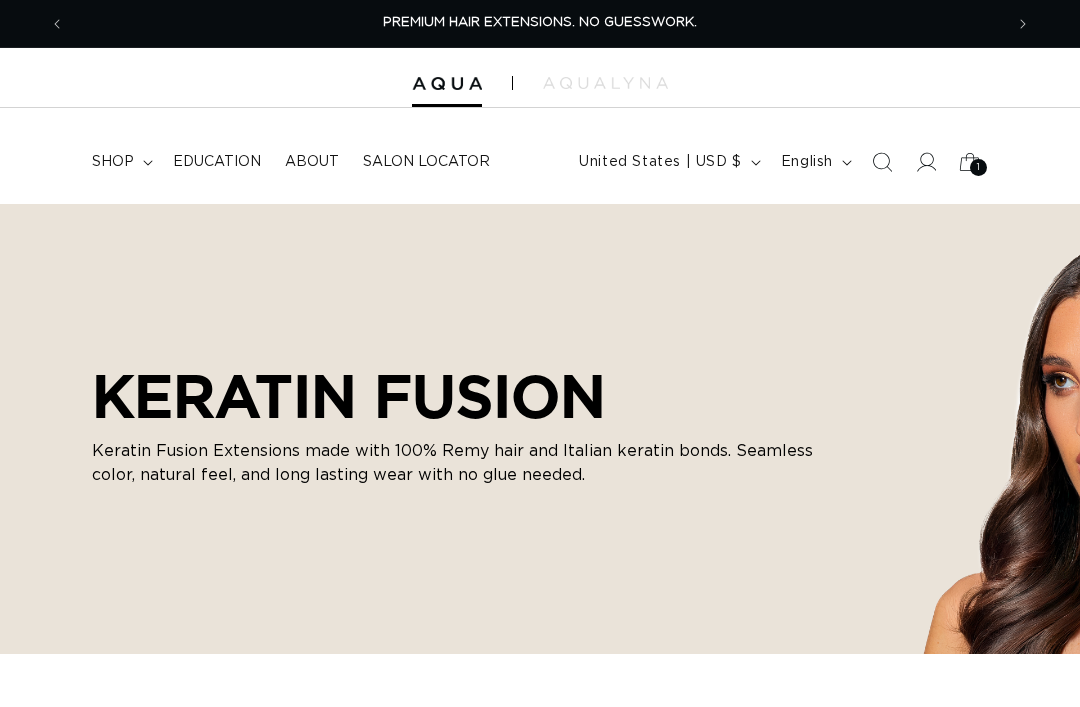 scroll, scrollTop: 0, scrollLeft: 0, axis: both 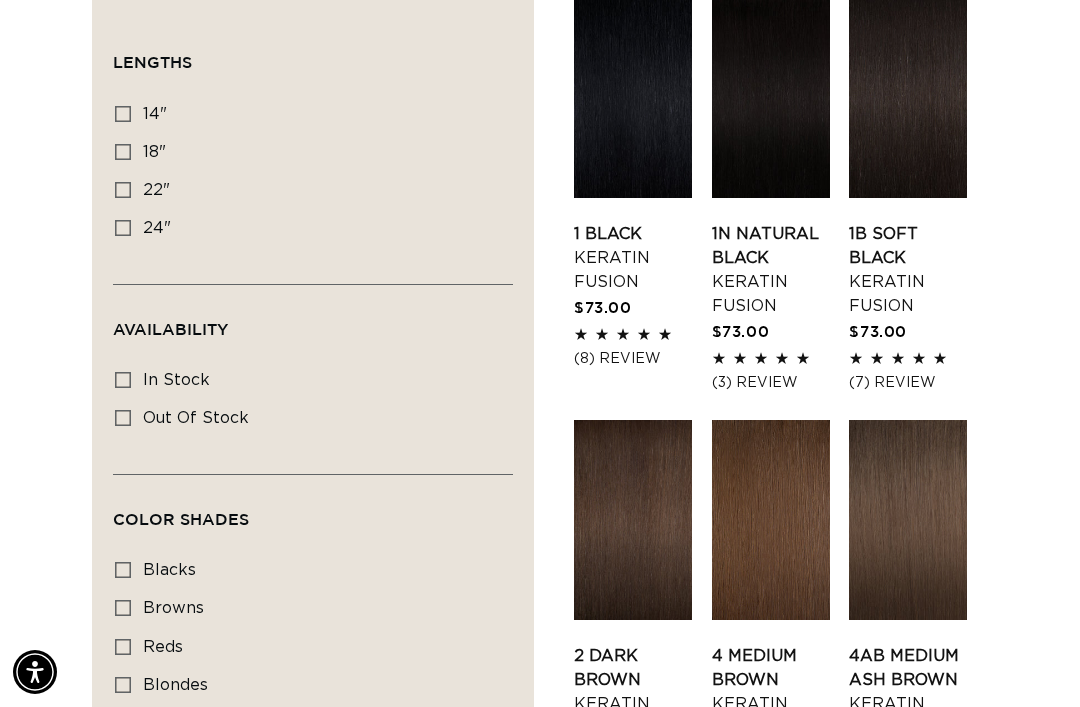 click 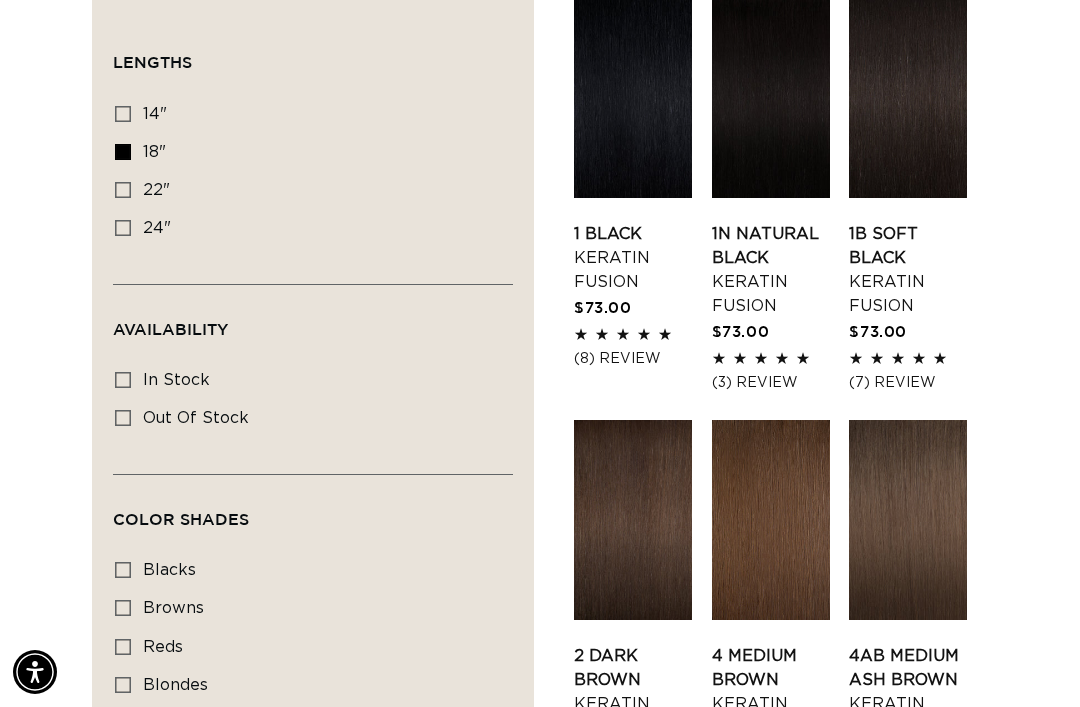 scroll, scrollTop: 0, scrollLeft: 1876, axis: horizontal 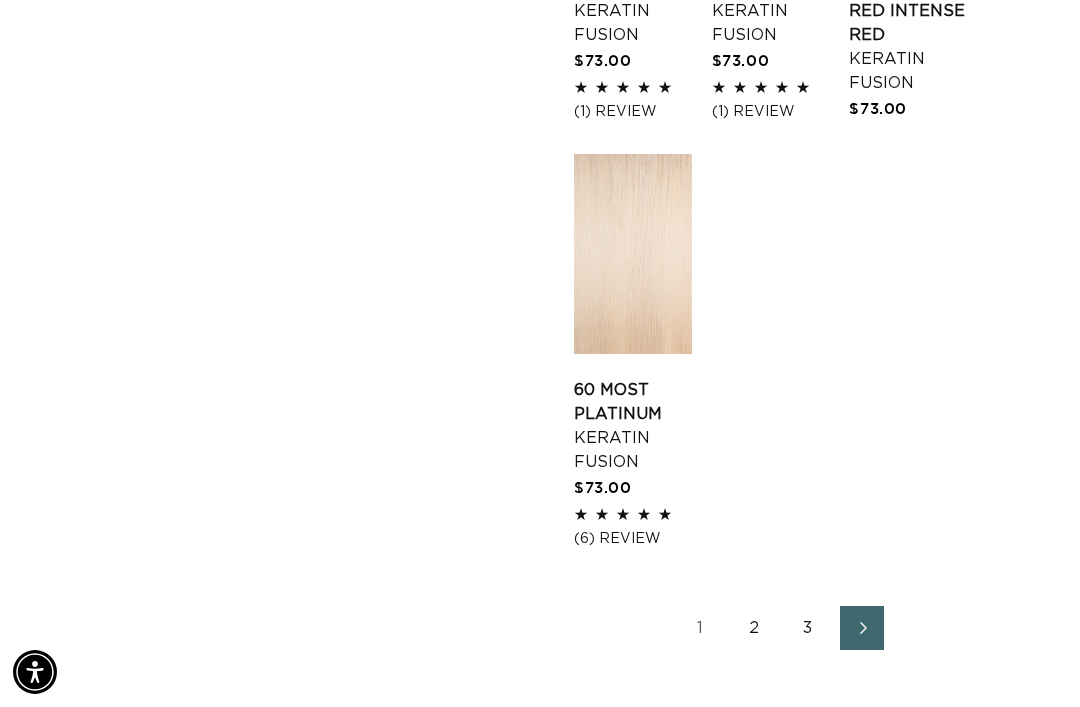 click at bounding box center (862, 628) 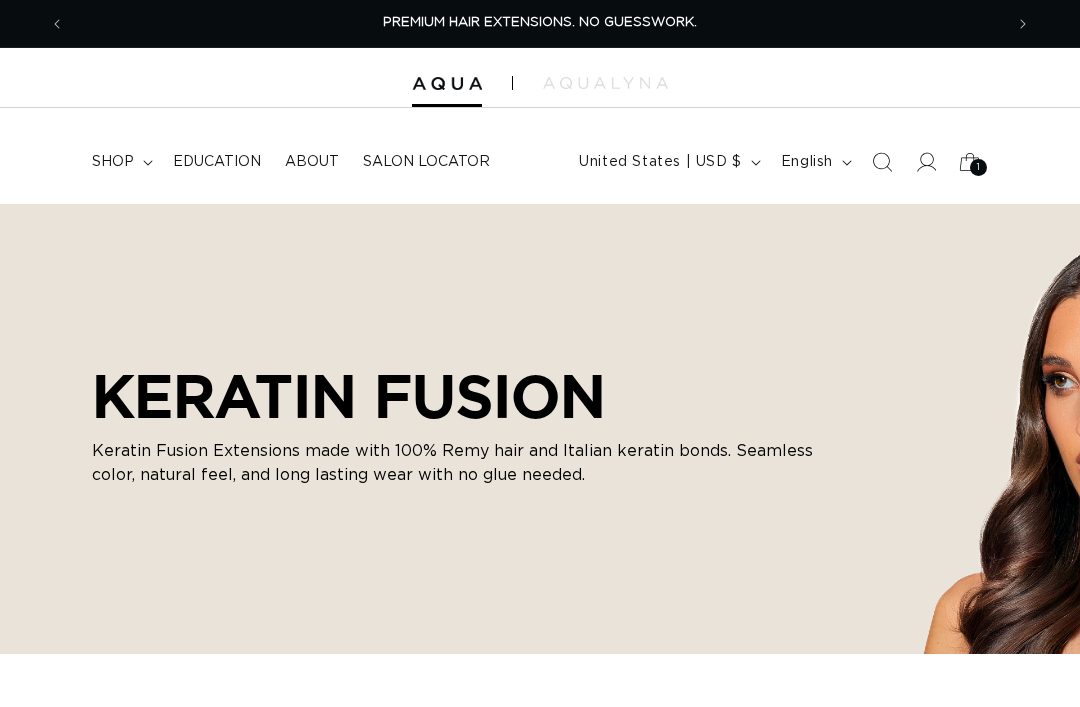 scroll, scrollTop: 0, scrollLeft: 0, axis: both 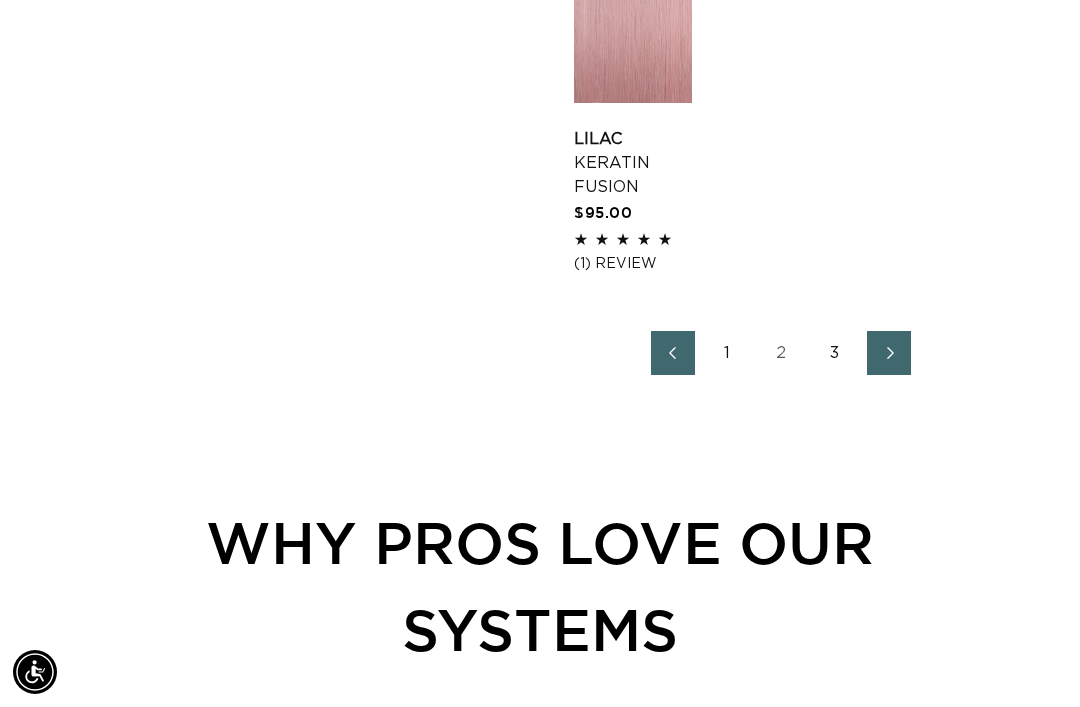 click at bounding box center (889, 353) 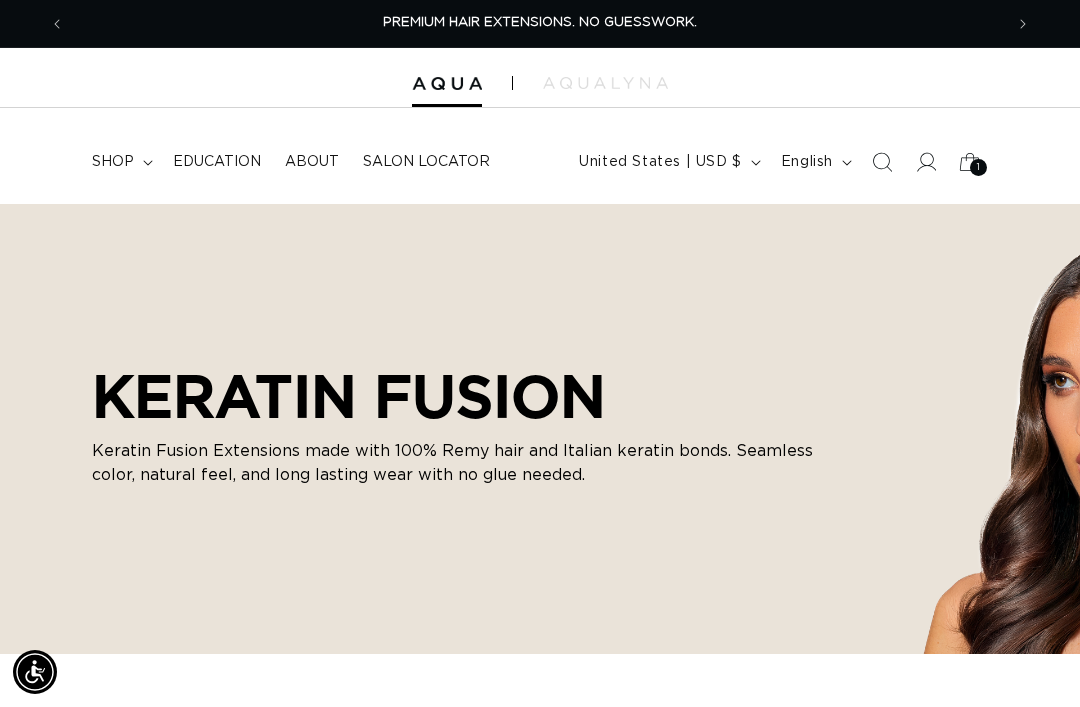 scroll, scrollTop: 0, scrollLeft: 0, axis: both 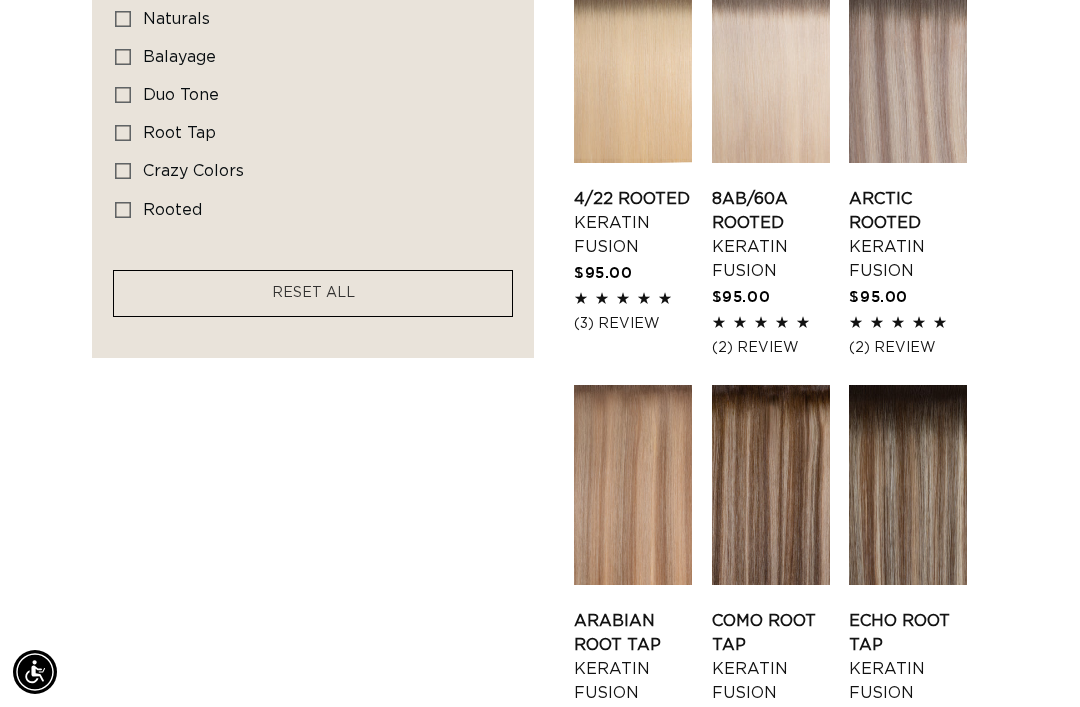 click on "Arctic Rooted
Keratin Fusion" at bounding box center (908, 235) 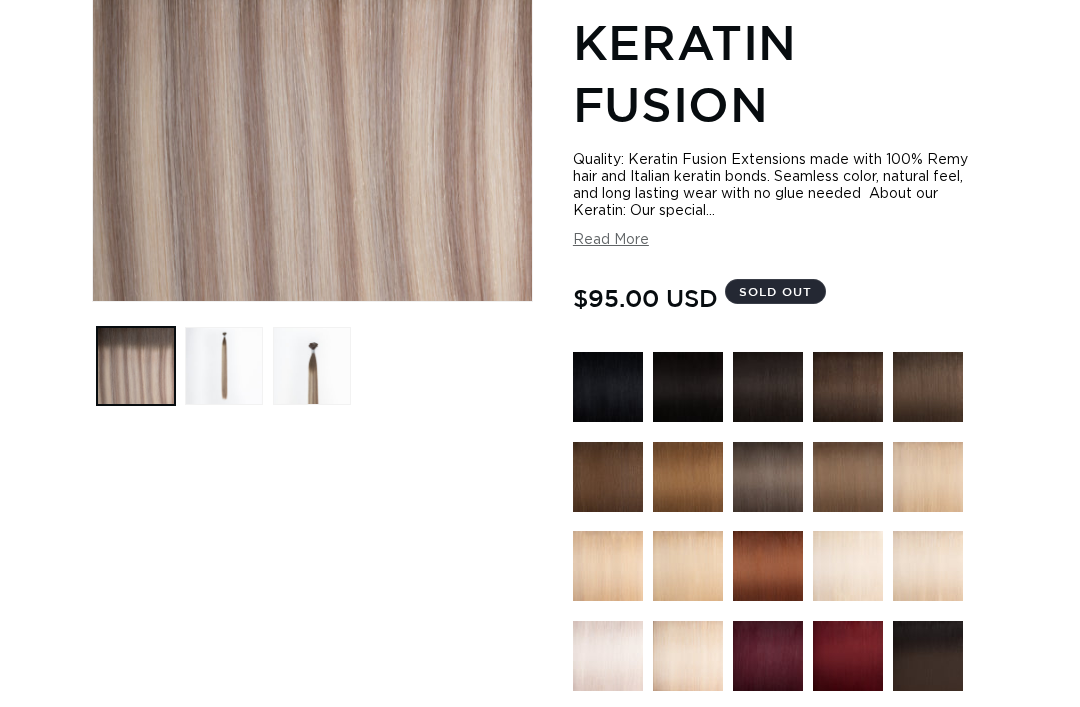 scroll, scrollTop: 414, scrollLeft: 0, axis: vertical 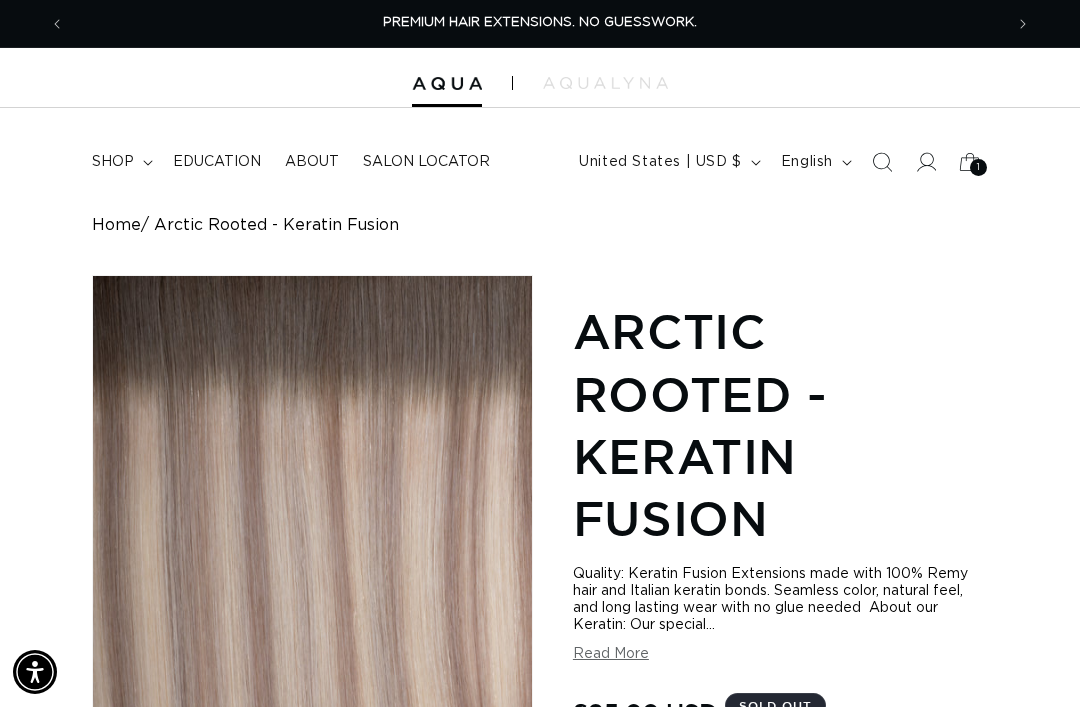 click on "1" at bounding box center (979, 167) 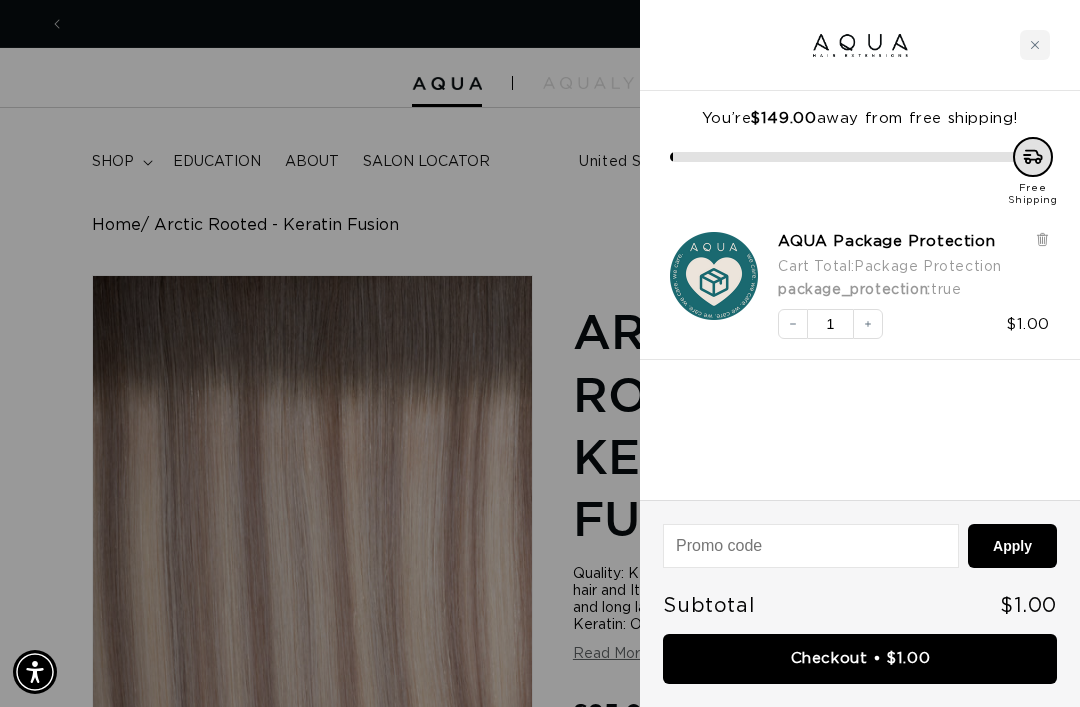 scroll, scrollTop: 0, scrollLeft: 938, axis: horizontal 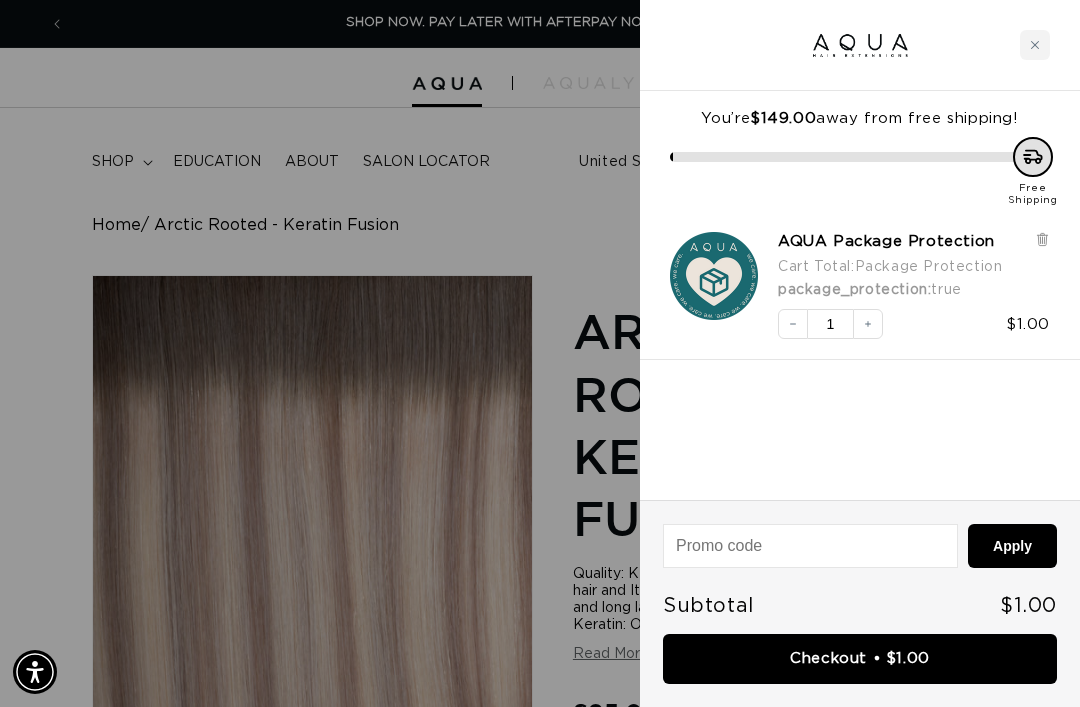 click at bounding box center [540, 353] 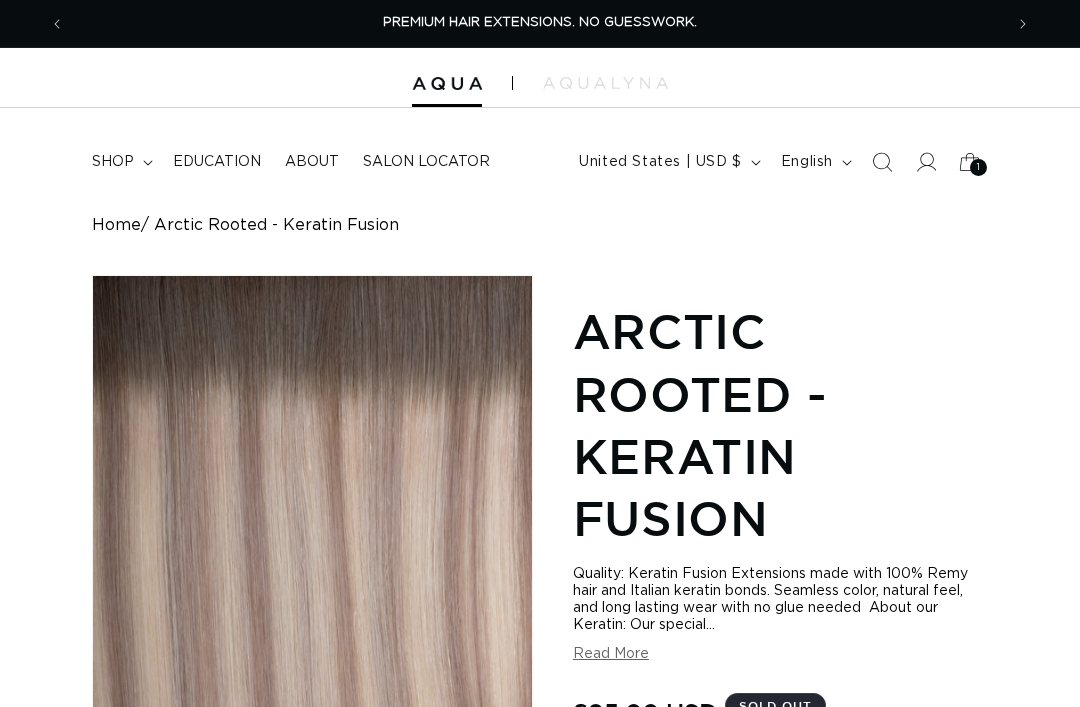 scroll, scrollTop: 0, scrollLeft: 0, axis: both 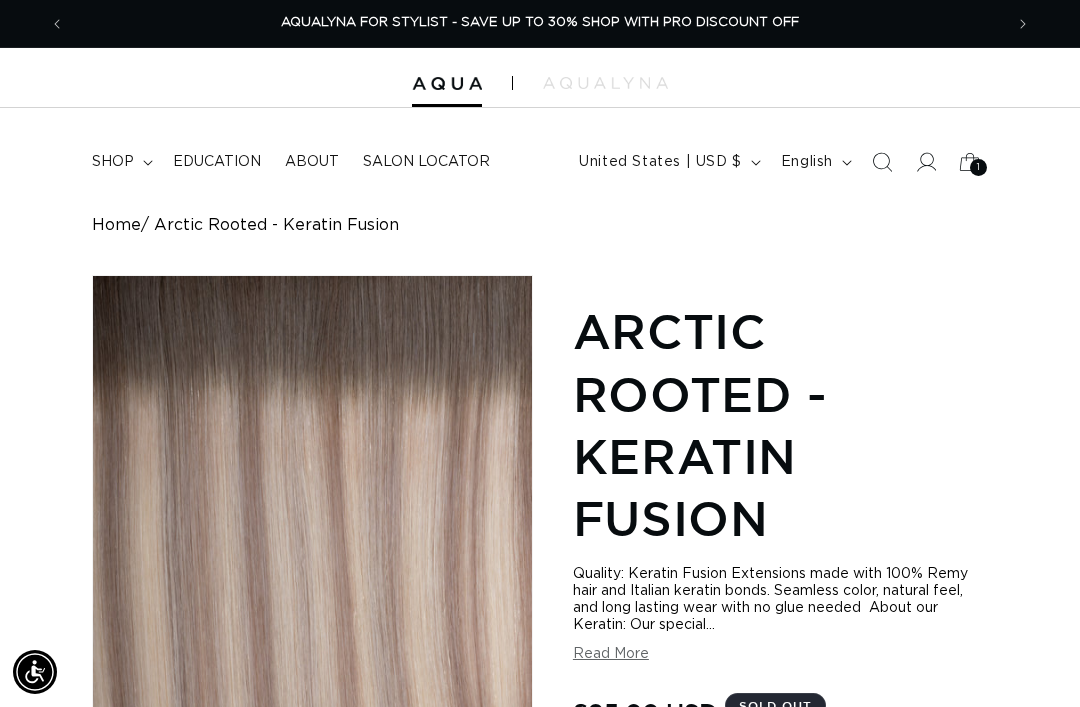 click on "About" at bounding box center (312, 162) 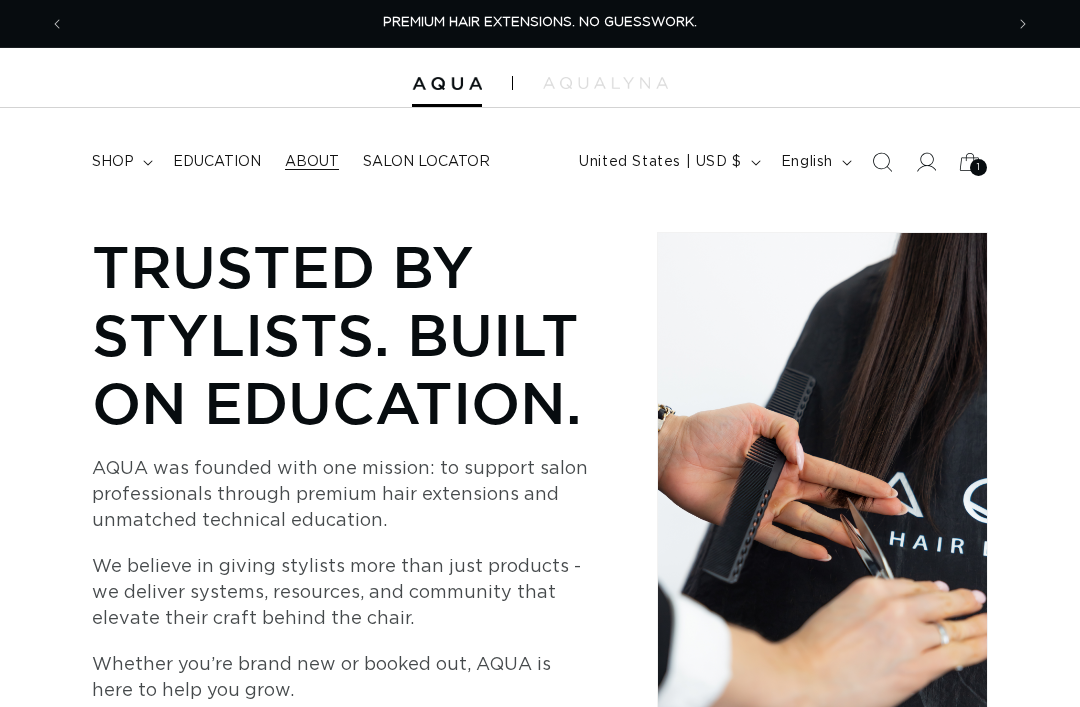 scroll, scrollTop: 0, scrollLeft: 0, axis: both 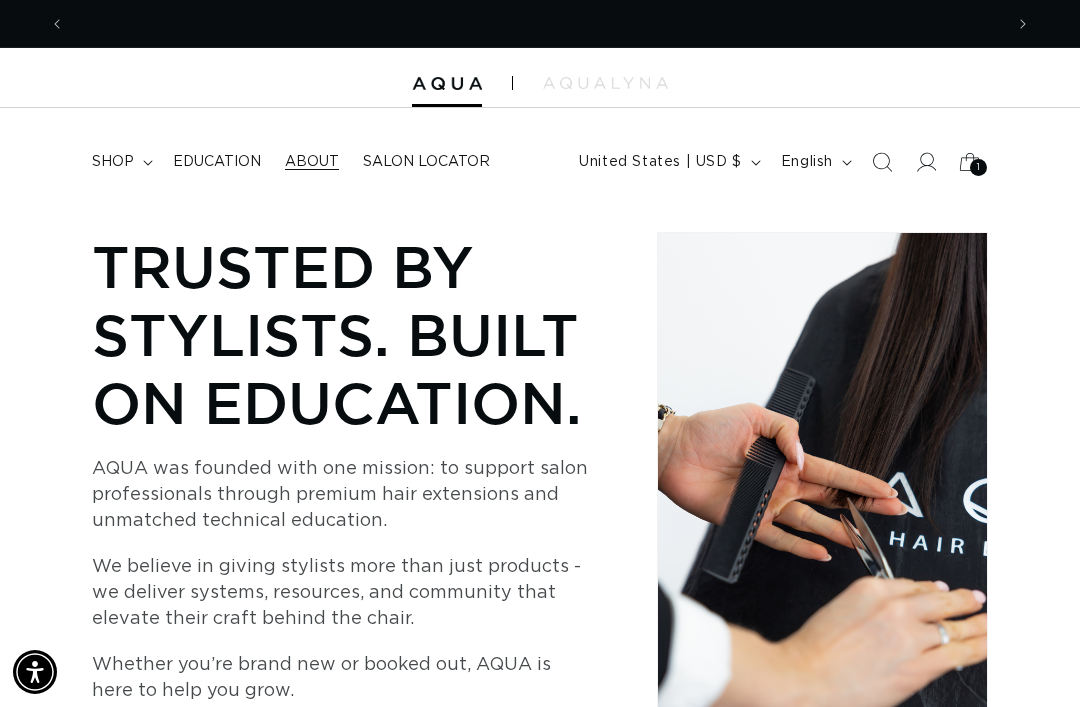 click at bounding box center (57, 24) 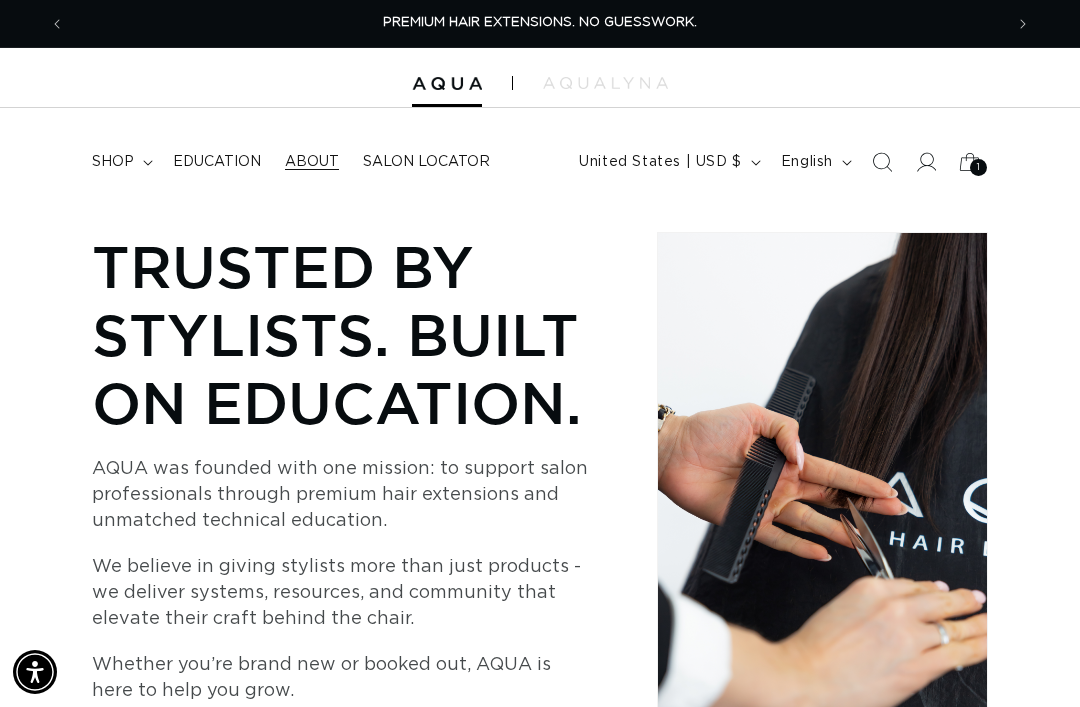 click at bounding box center [57, 24] 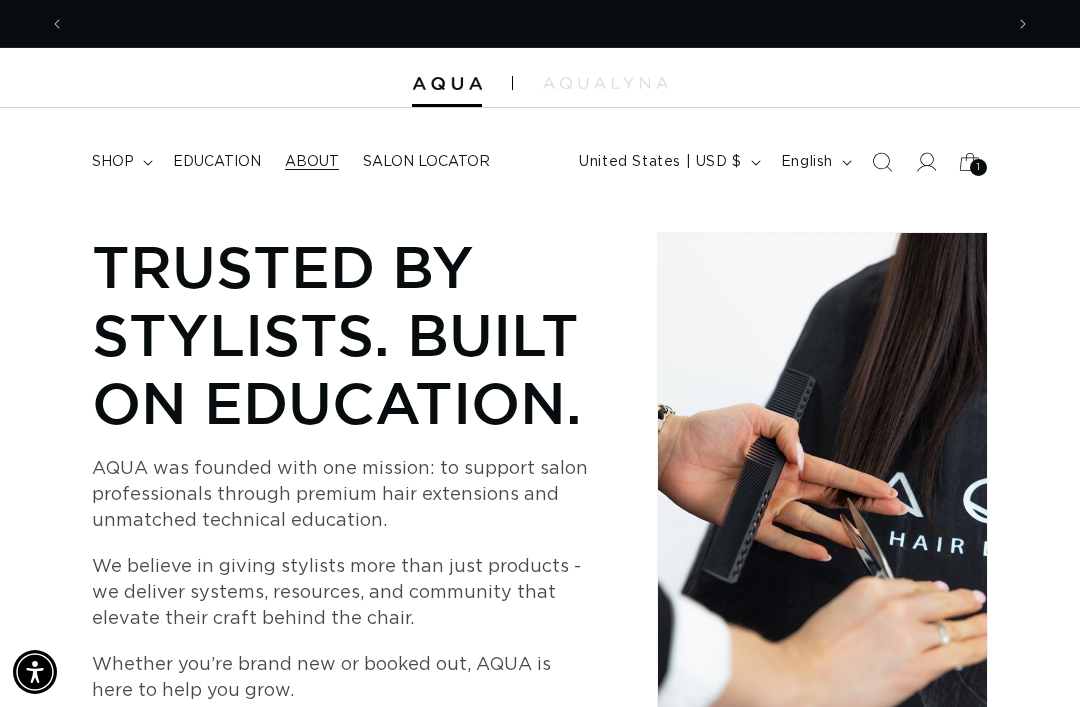 scroll, scrollTop: 0, scrollLeft: 1876, axis: horizontal 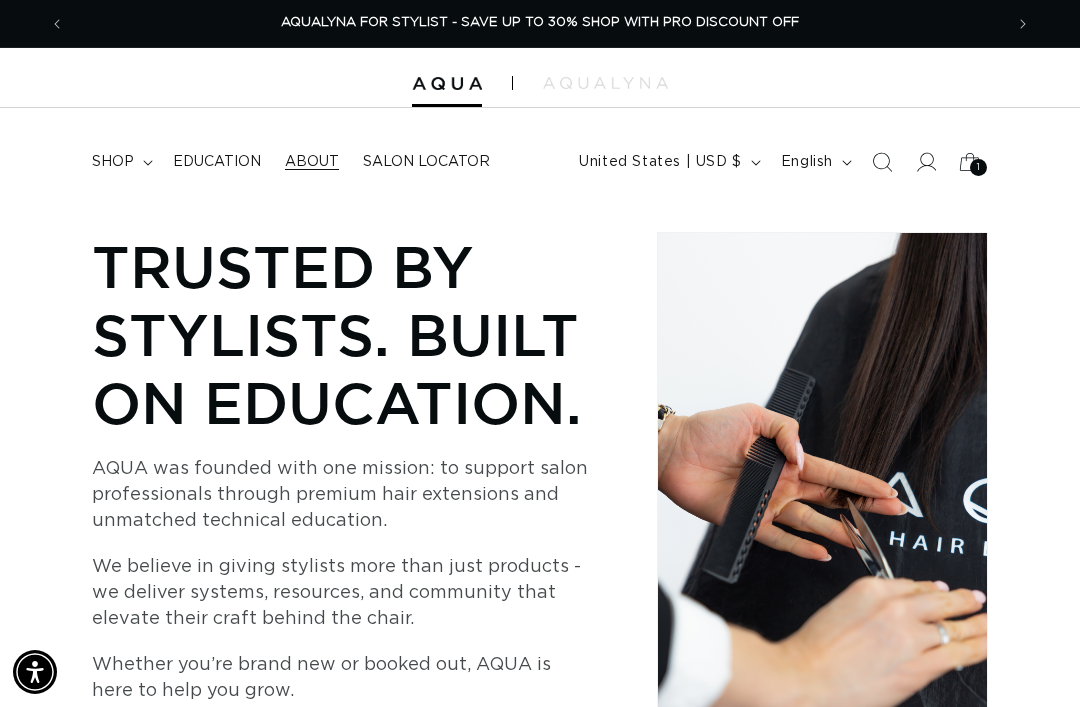 click at bounding box center (57, 24) 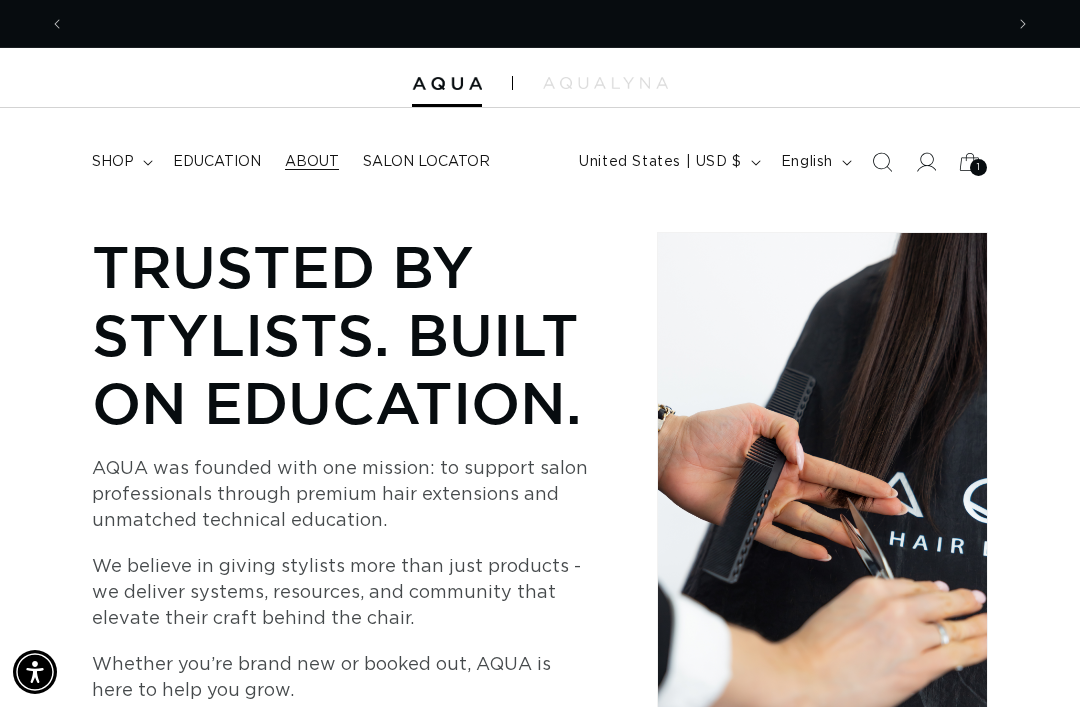 scroll, scrollTop: 0, scrollLeft: 938, axis: horizontal 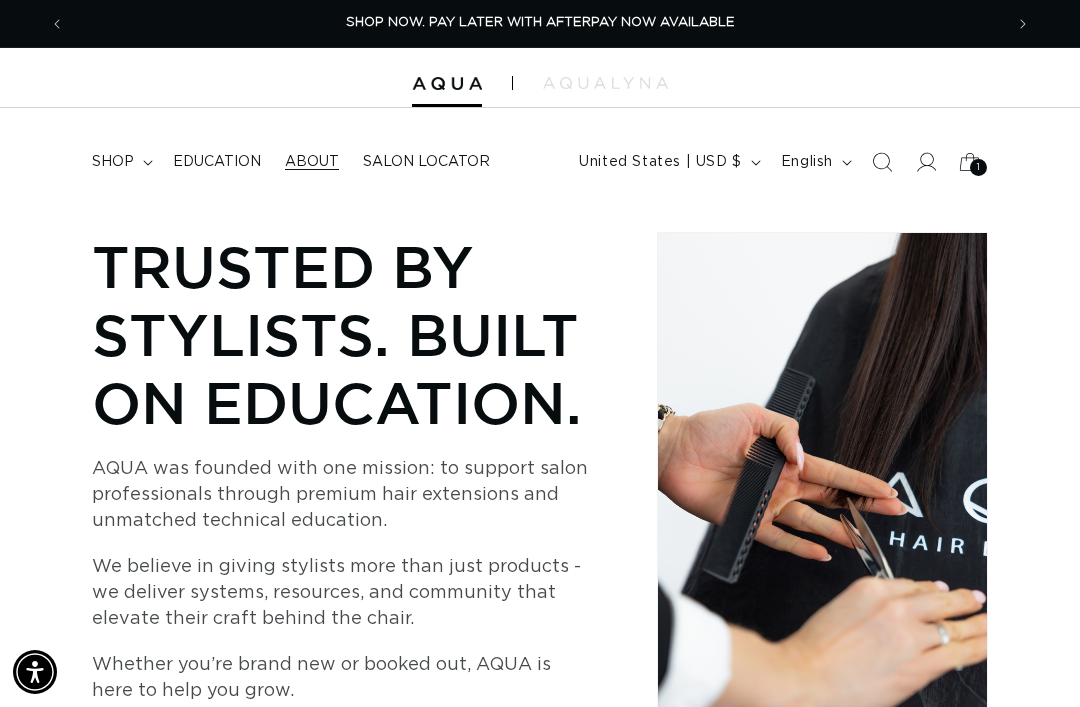 click 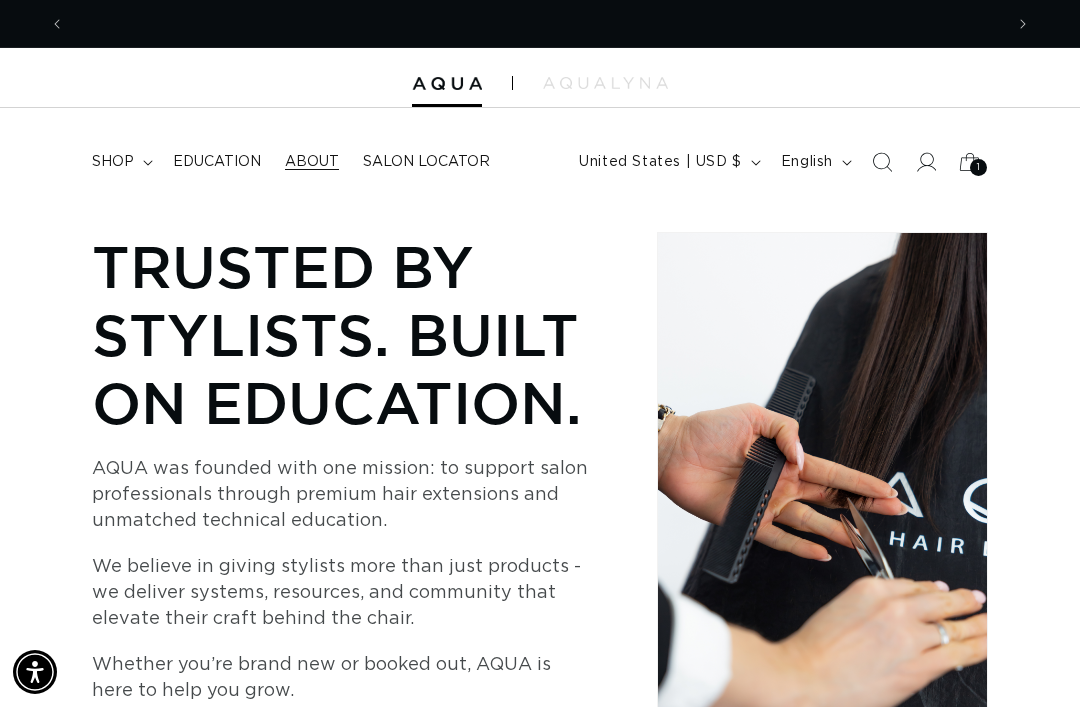 scroll, scrollTop: 0, scrollLeft: 0, axis: both 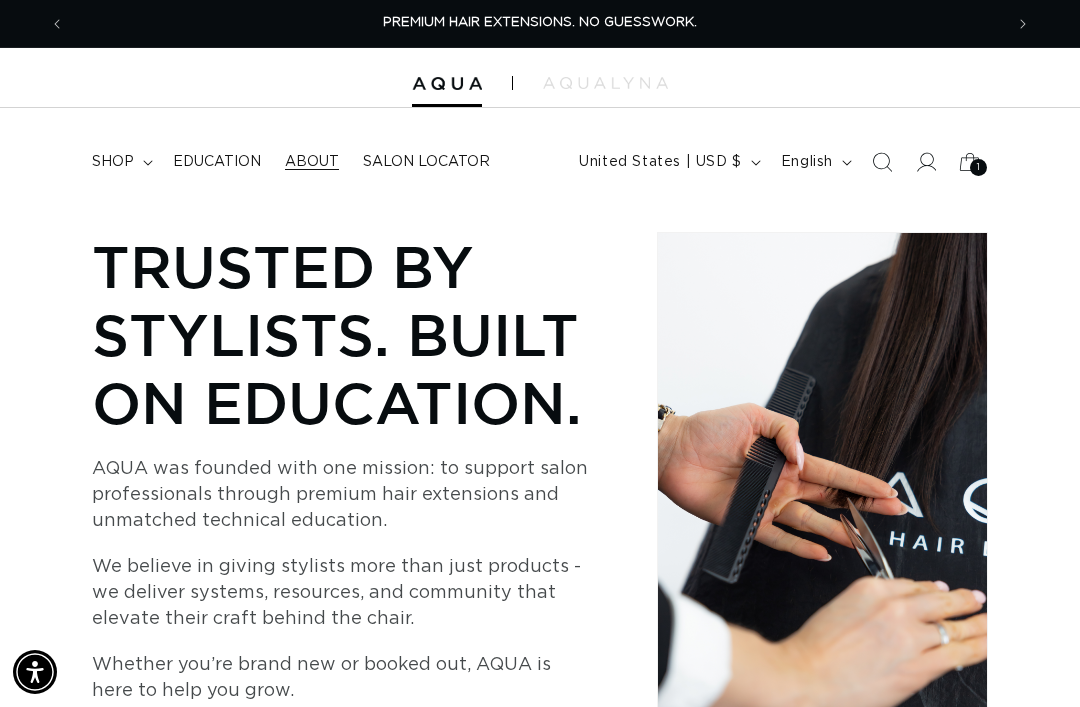click 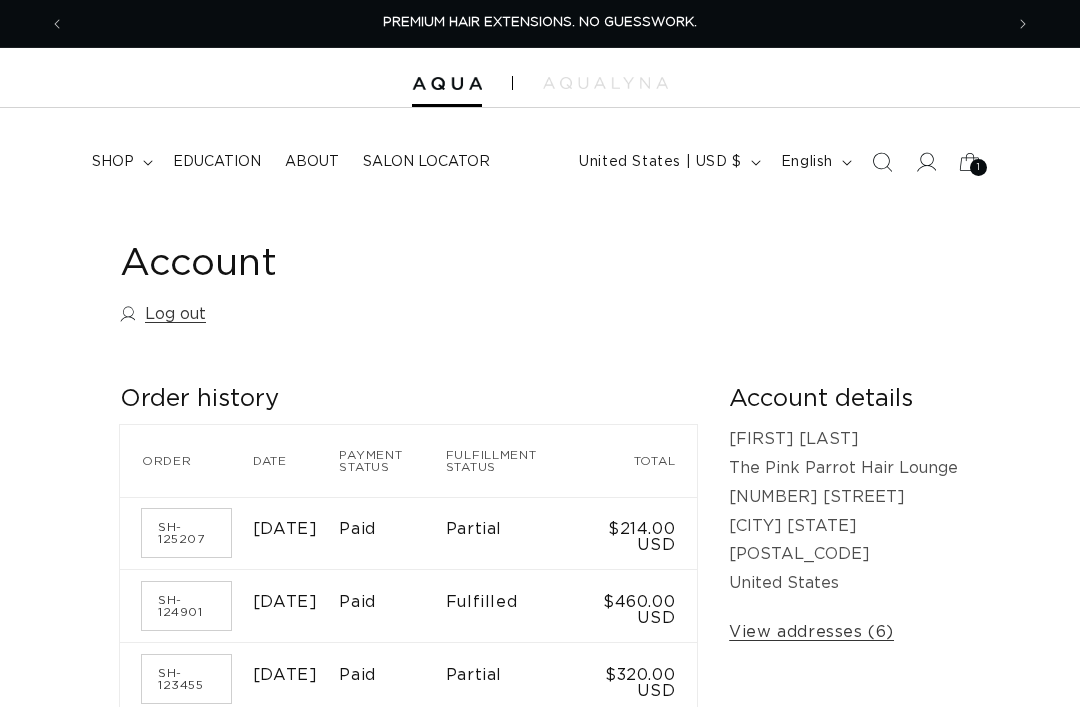 scroll, scrollTop: 0, scrollLeft: 0, axis: both 